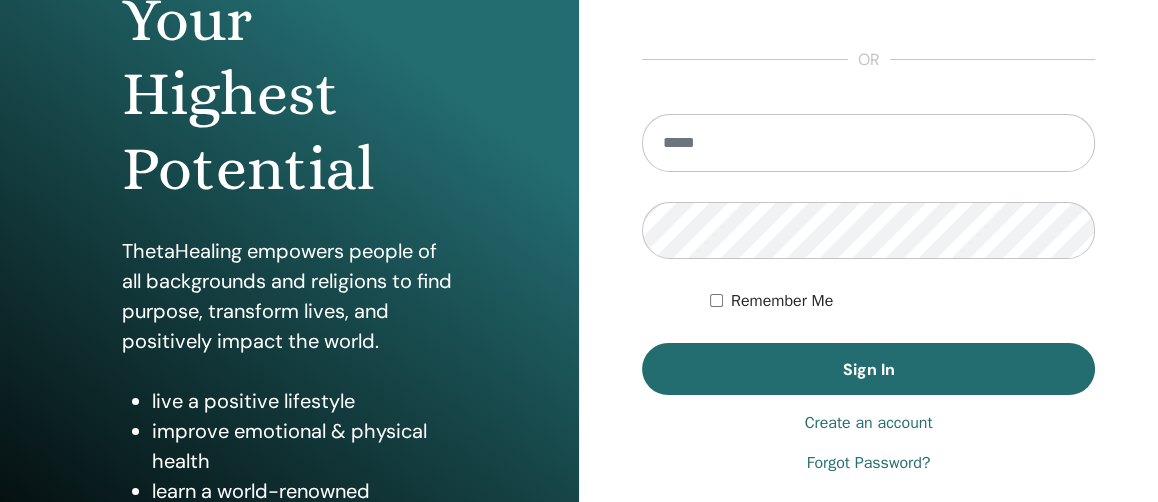 scroll, scrollTop: 284, scrollLeft: 0, axis: vertical 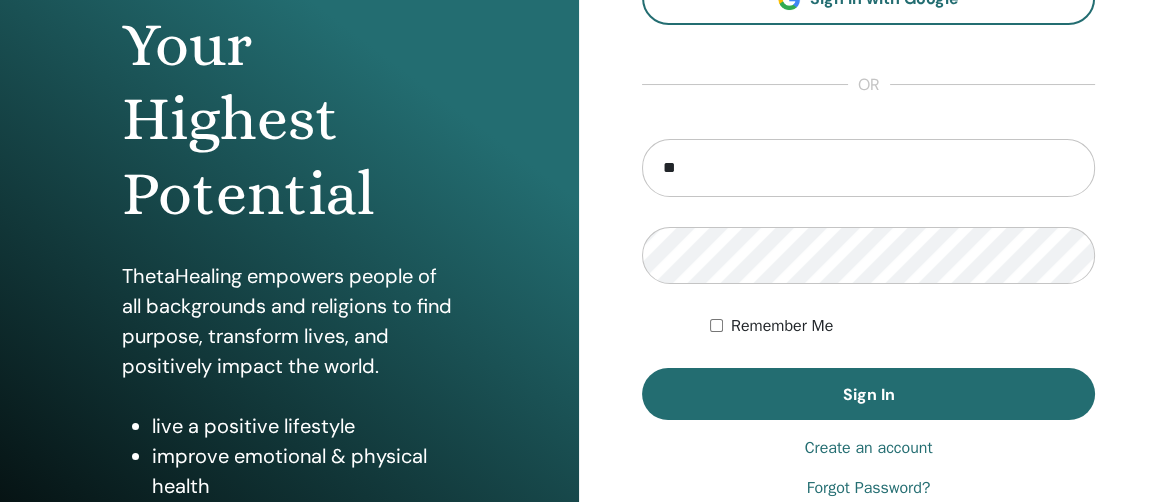 type on "*" 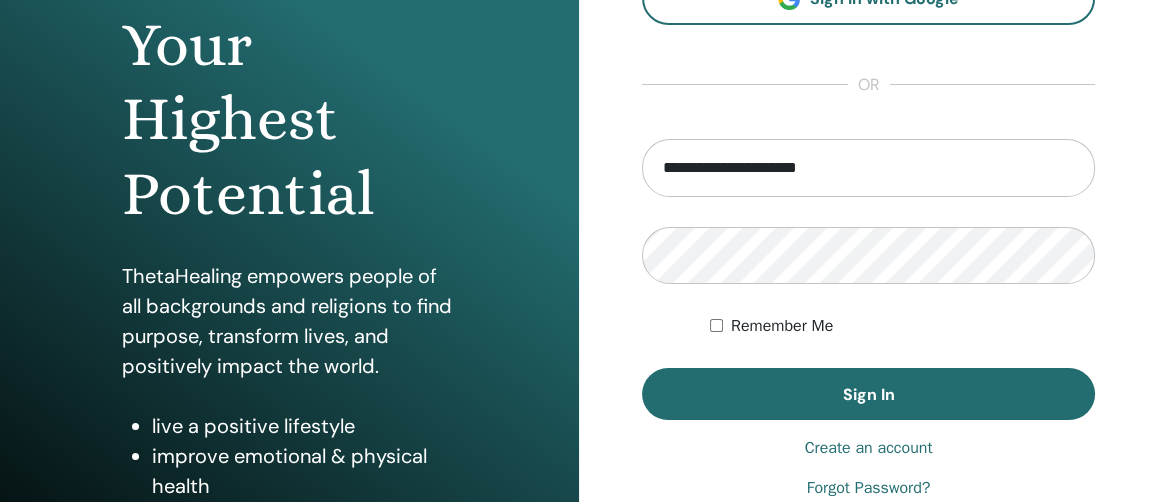 type on "**********" 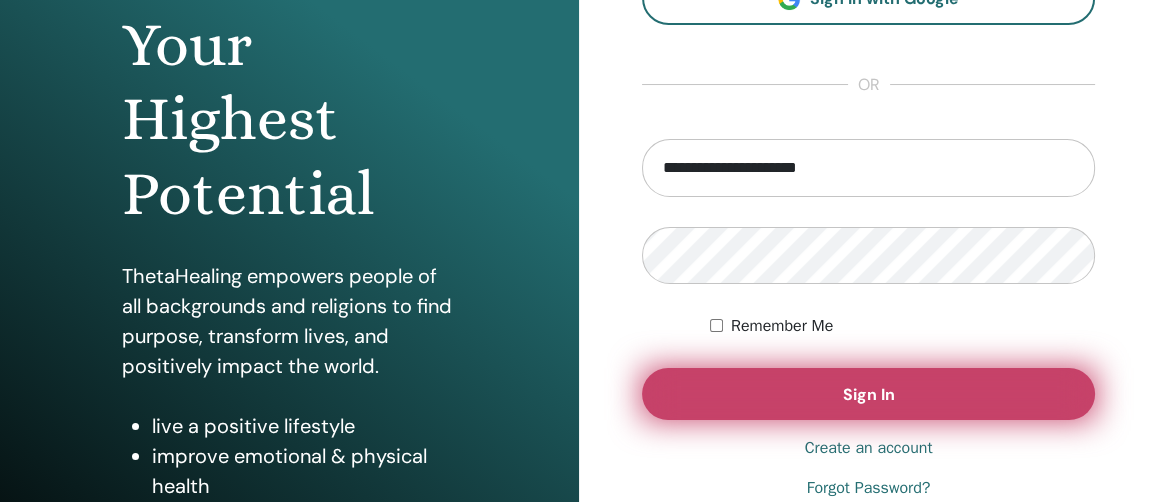 click on "Sign In" at bounding box center [868, 394] 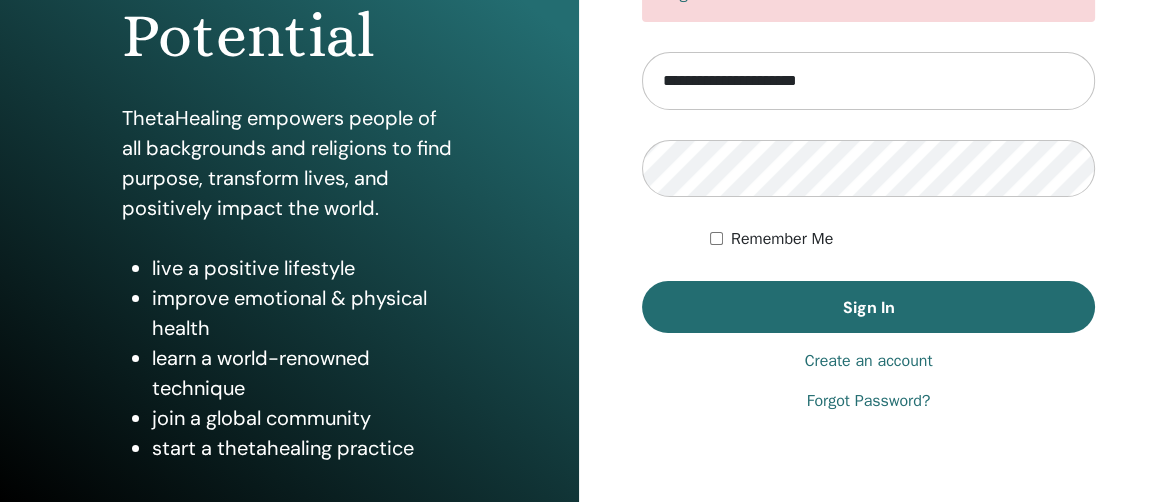 scroll, scrollTop: 445, scrollLeft: 0, axis: vertical 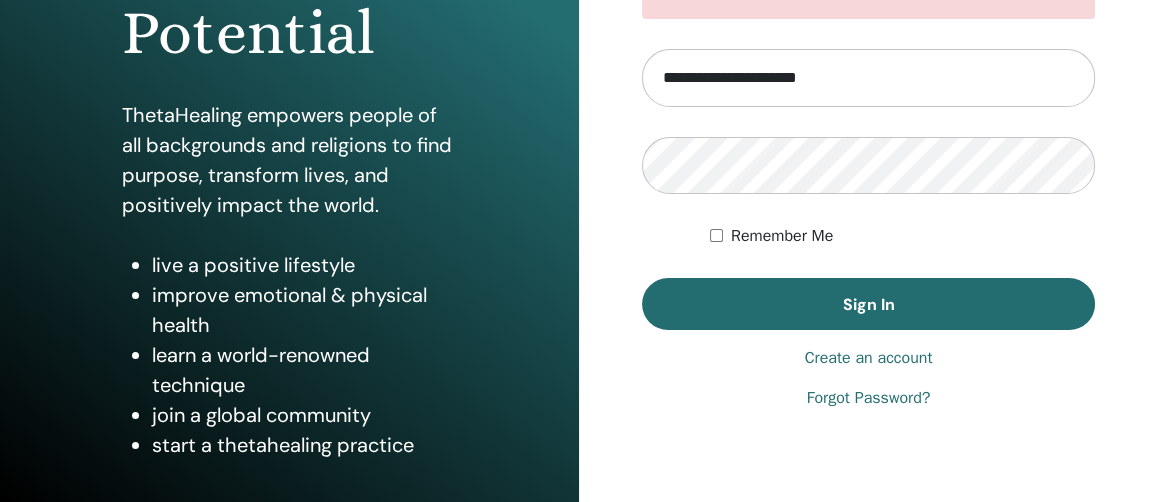click on "Create an account" at bounding box center [869, 358] 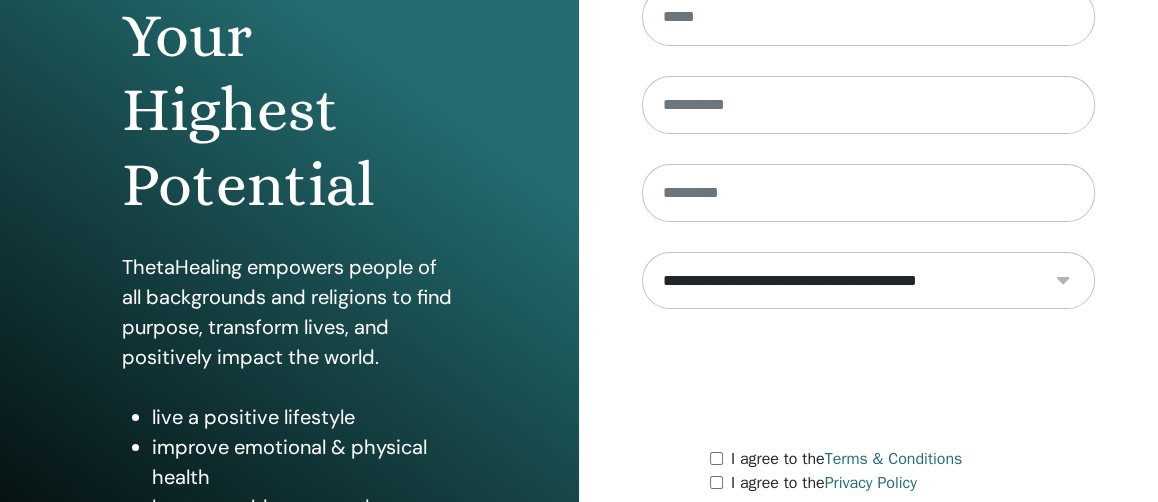 scroll, scrollTop: 0, scrollLeft: 0, axis: both 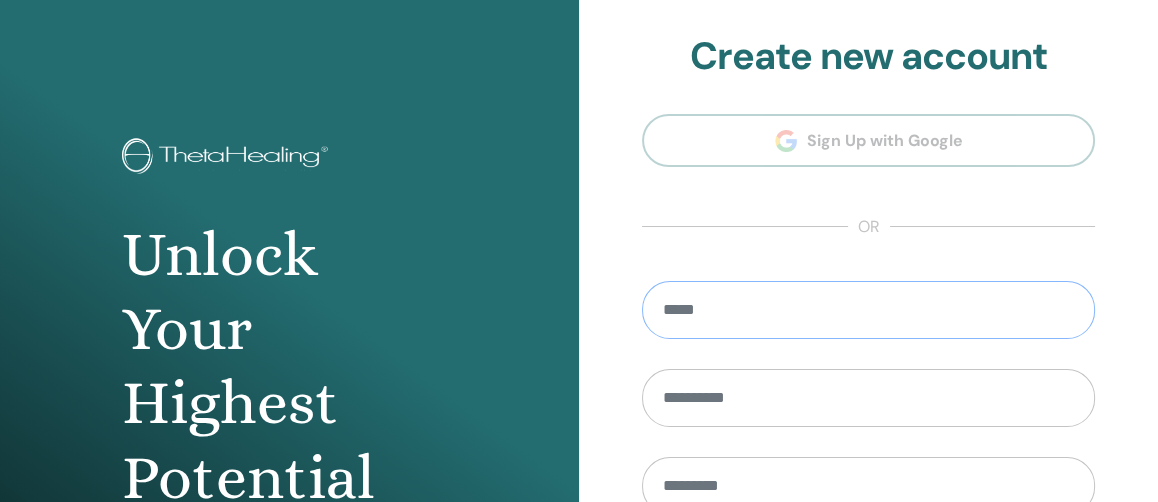 click at bounding box center [868, 310] 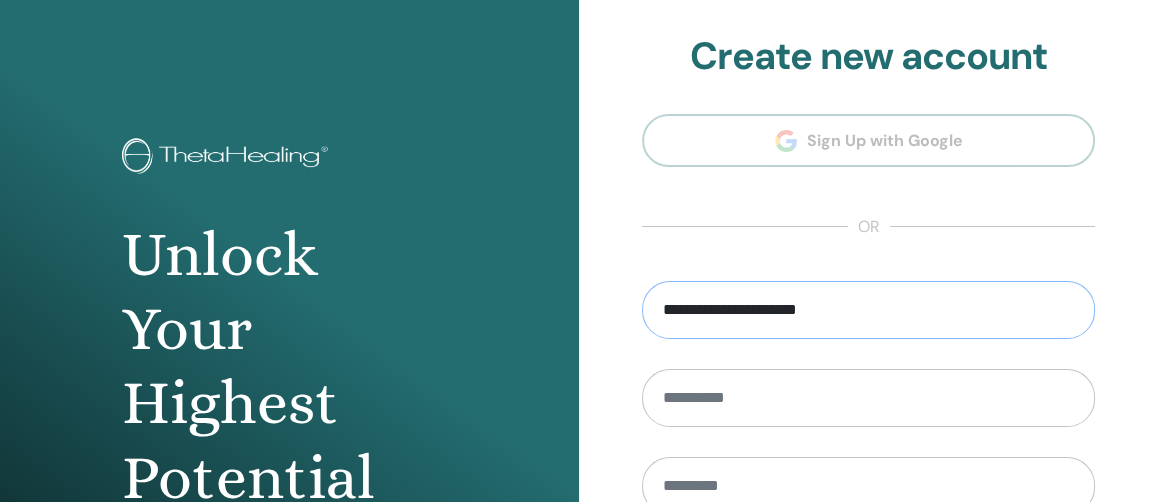 type on "**********" 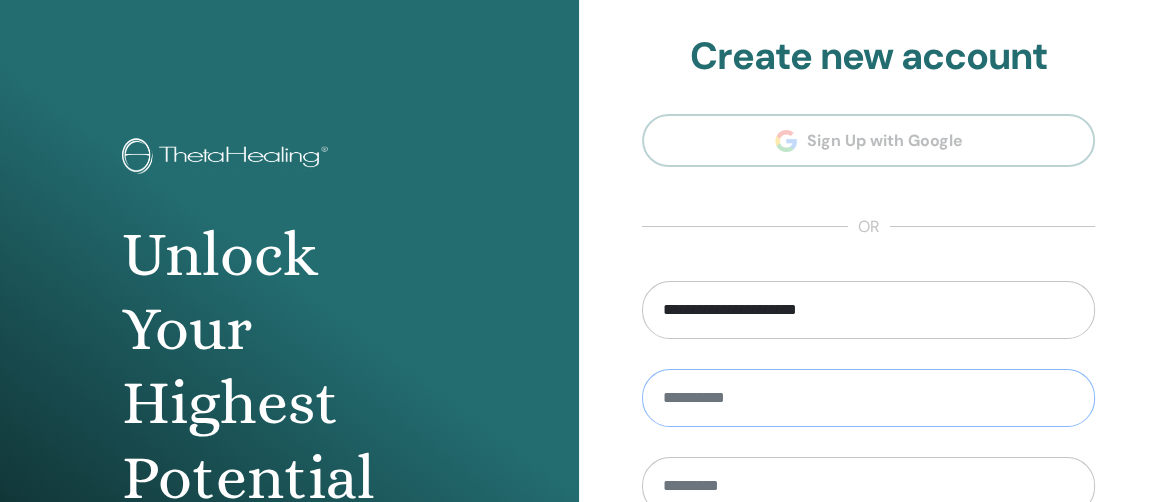 click at bounding box center (868, 398) 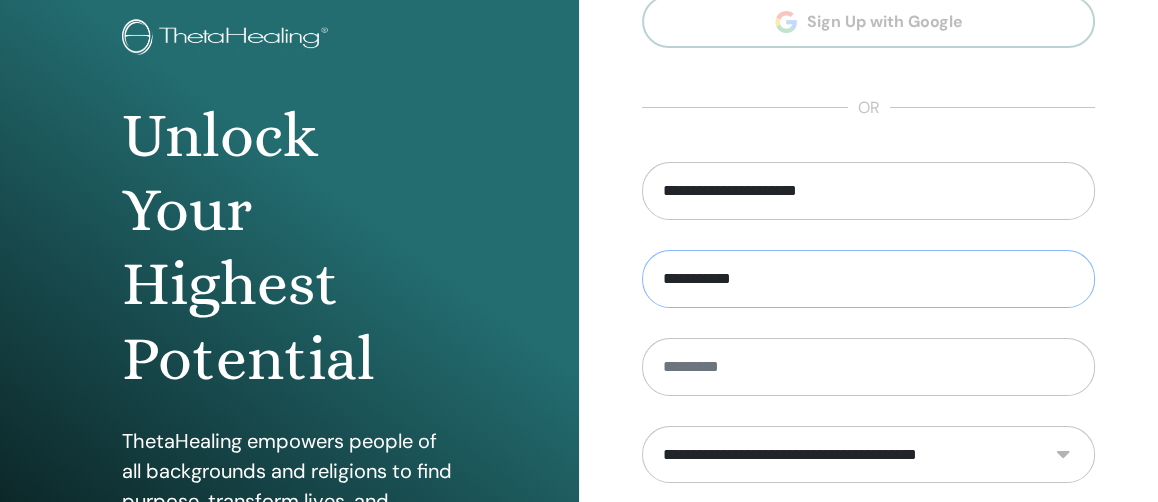 scroll, scrollTop: 233, scrollLeft: 0, axis: vertical 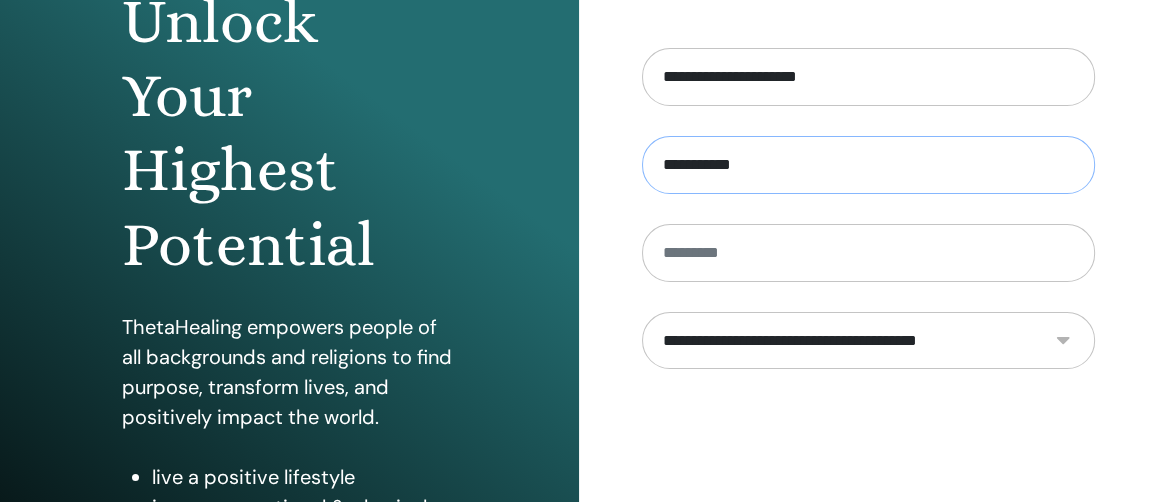 type on "**********" 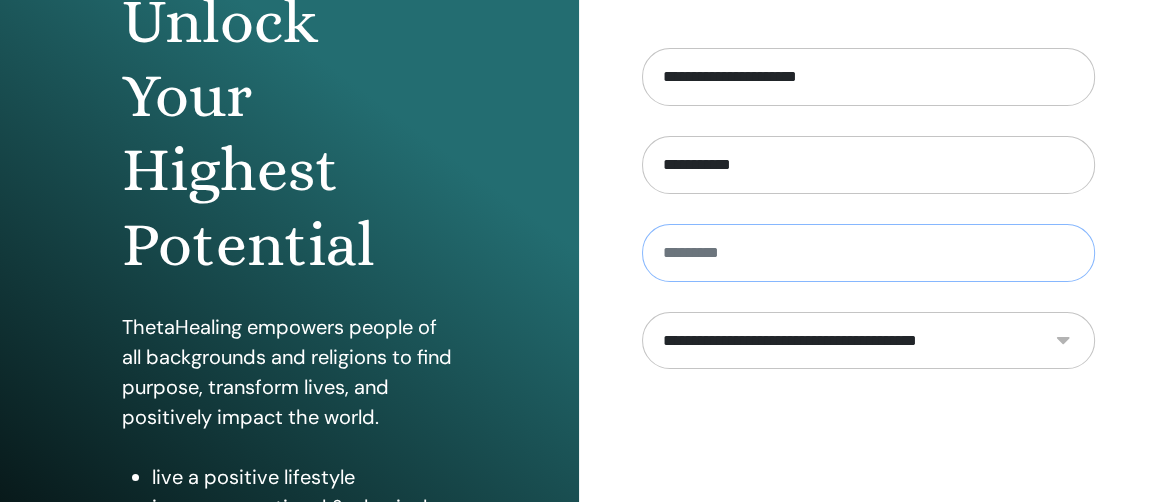 click at bounding box center [868, 253] 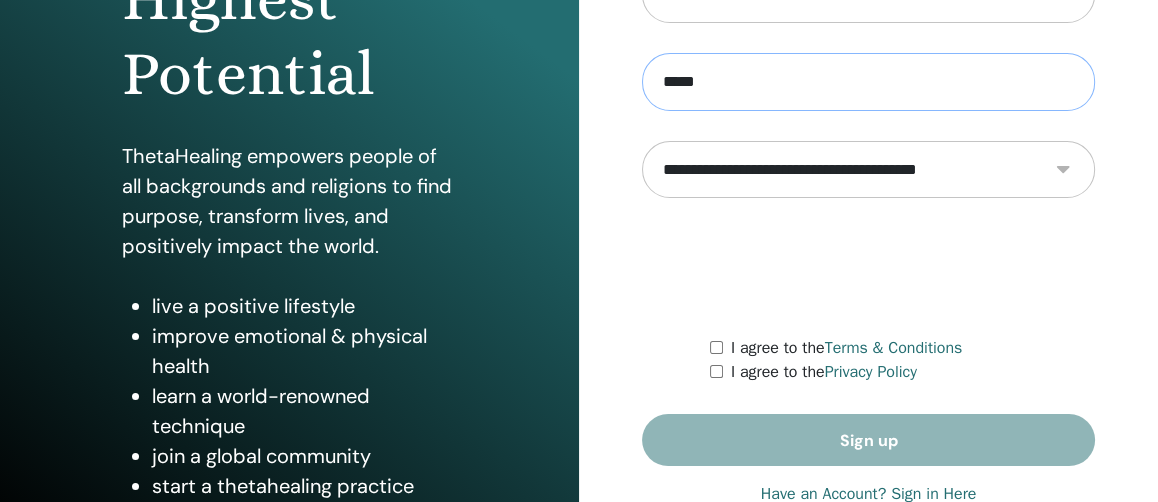 scroll, scrollTop: 412, scrollLeft: 0, axis: vertical 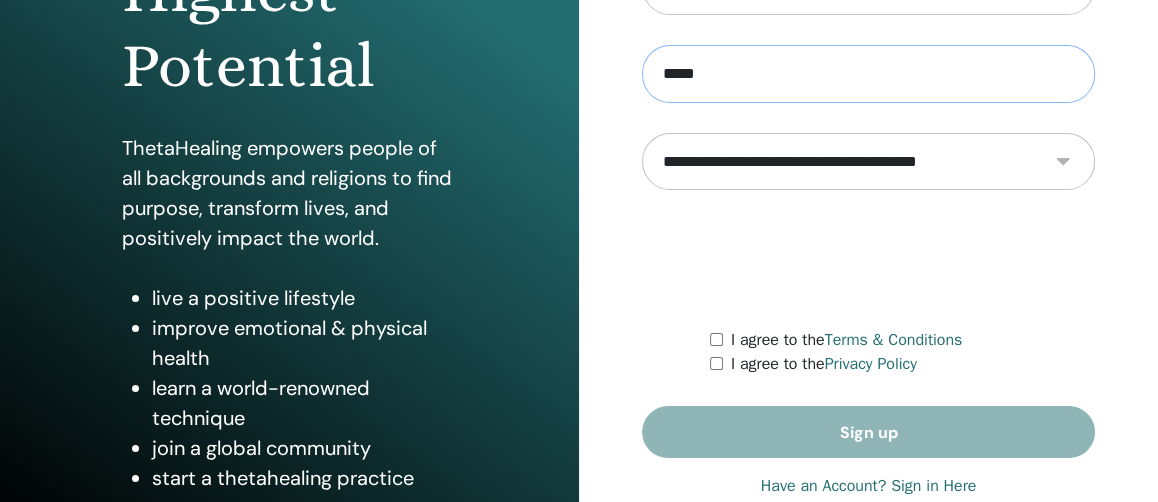 type on "*****" 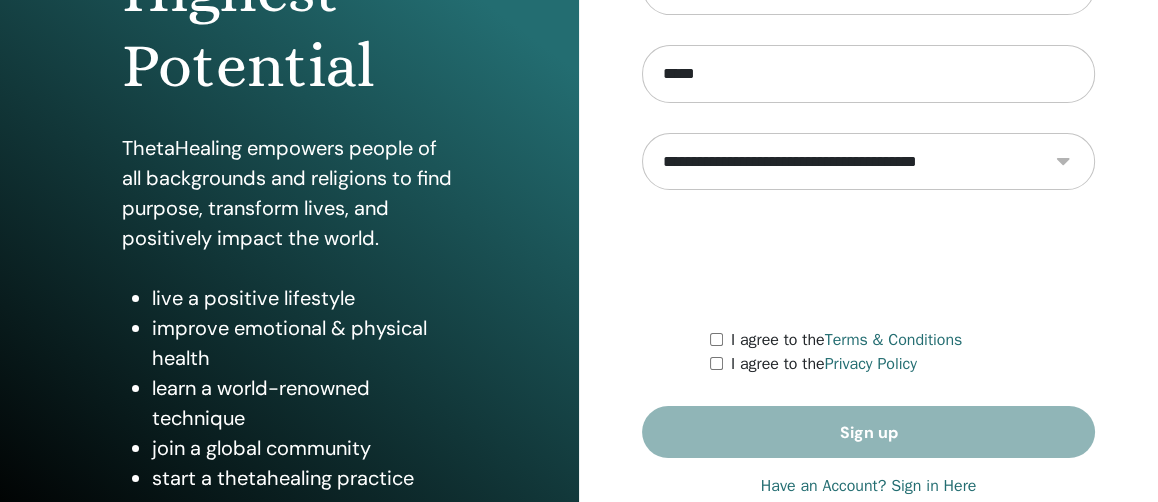 click on "**********" at bounding box center (868, 161) 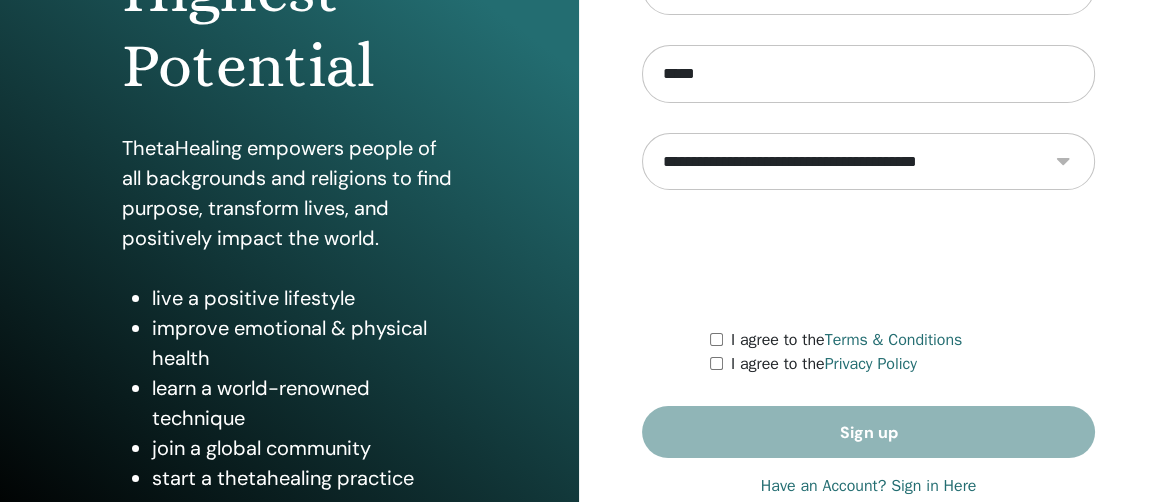 select on "***" 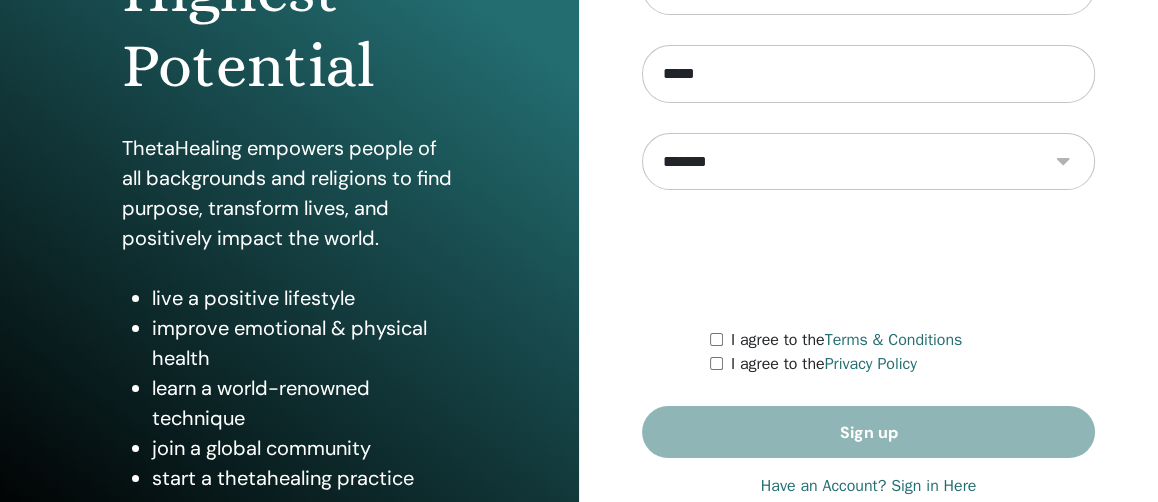 click on "**********" at bounding box center [868, 161] 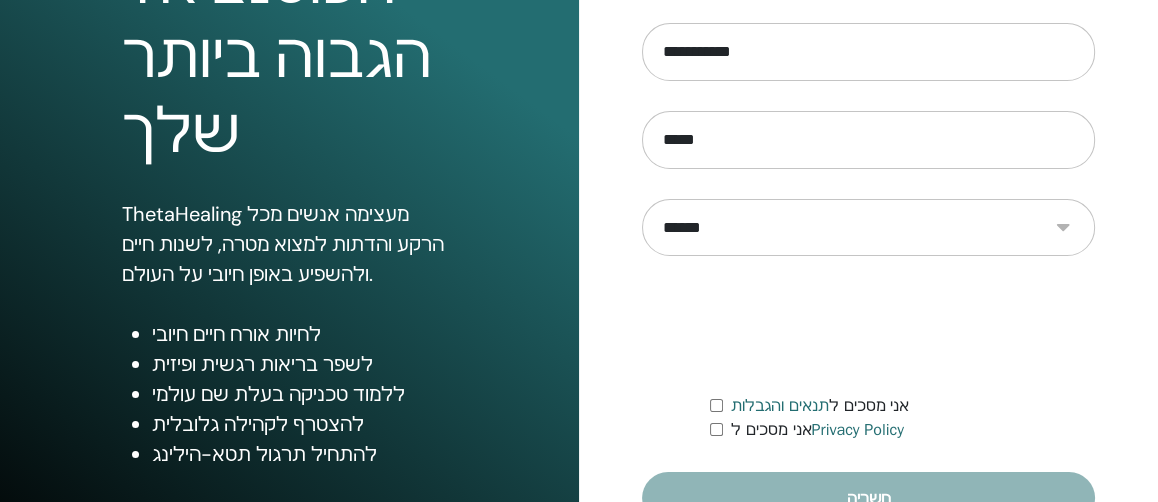 scroll, scrollTop: 345, scrollLeft: 0, axis: vertical 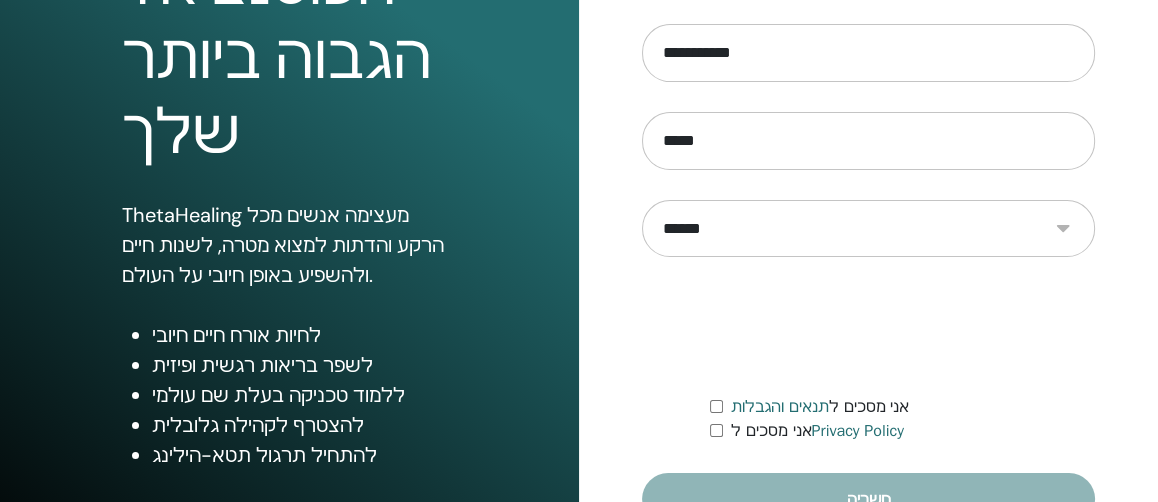 click on "**********" at bounding box center (868, 228) 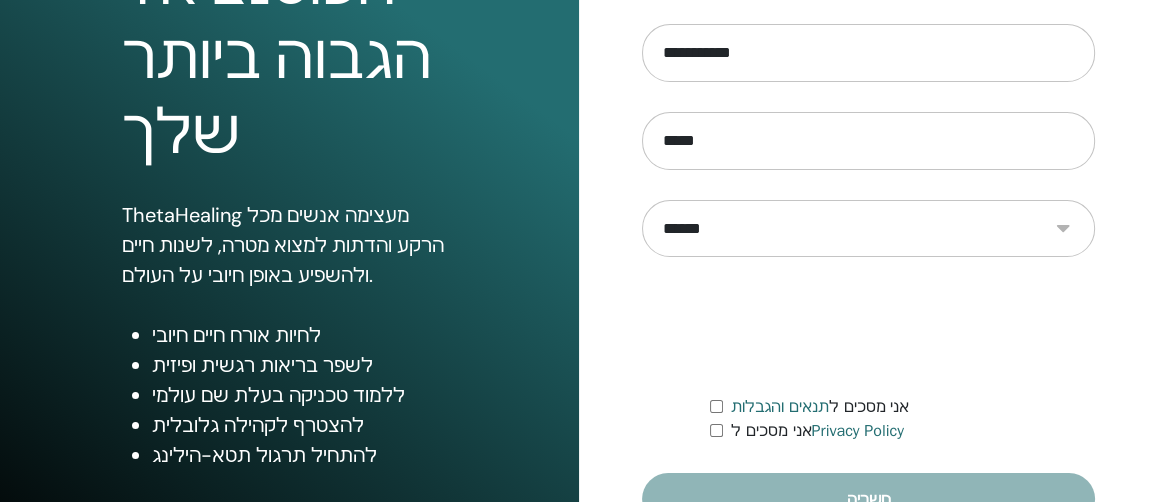 select on "***" 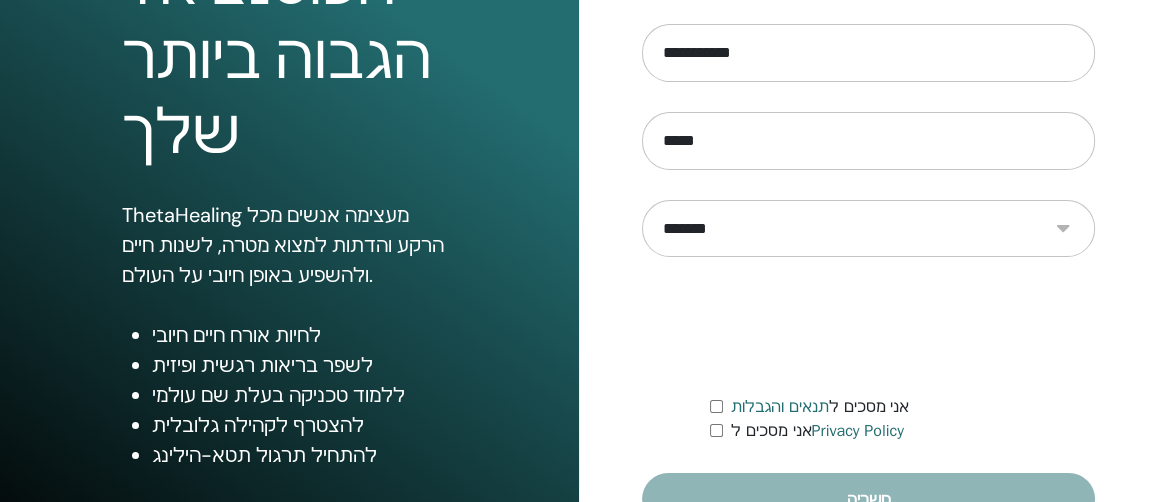 click on "**********" at bounding box center [868, 228] 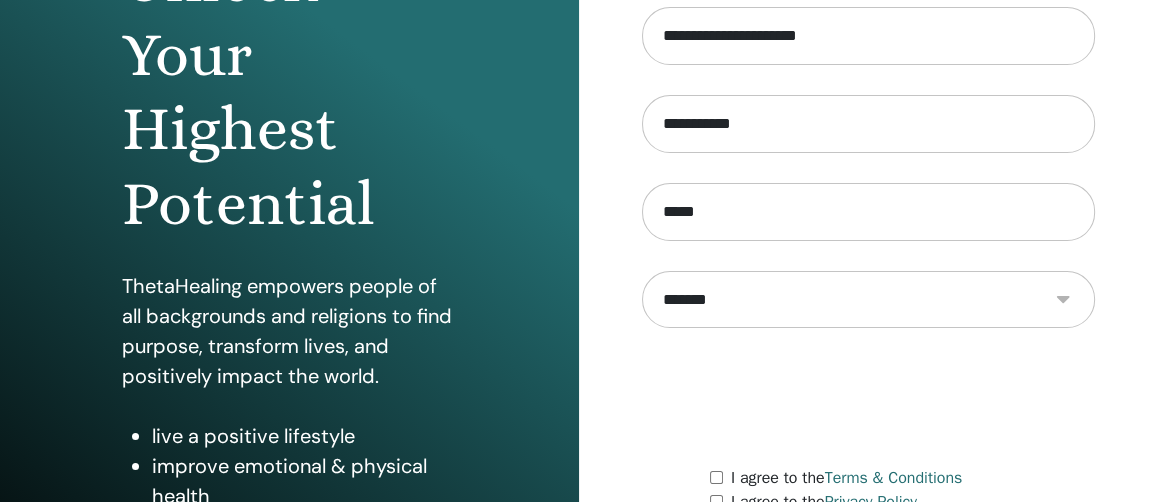 scroll, scrollTop: 307, scrollLeft: 0, axis: vertical 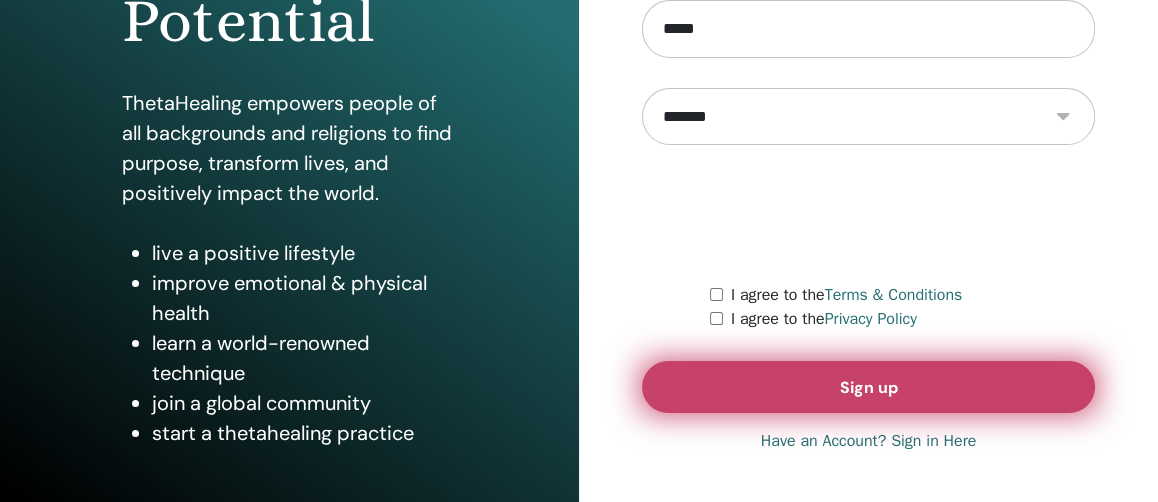 click on "Sign up" at bounding box center [868, 387] 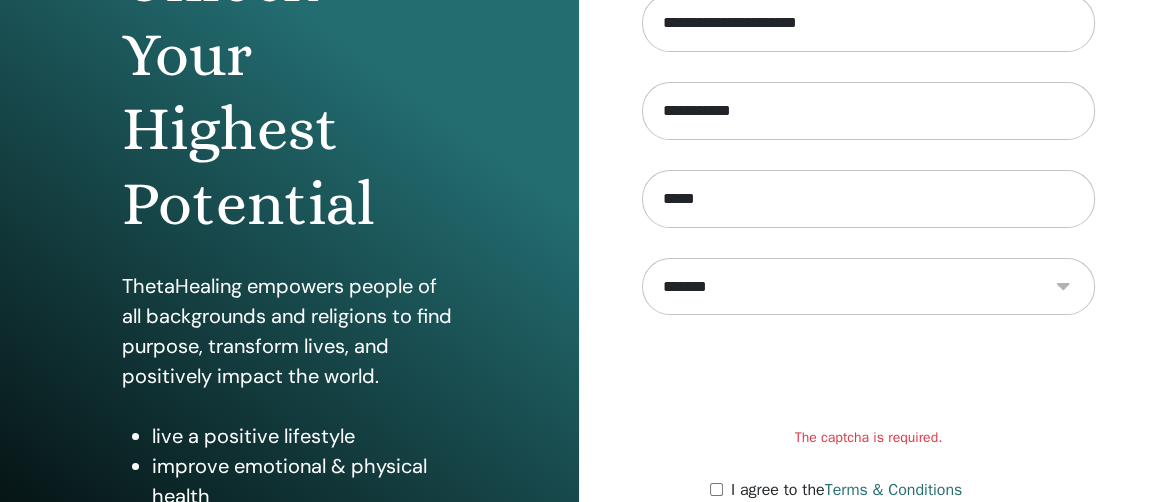 scroll, scrollTop: 276, scrollLeft: 0, axis: vertical 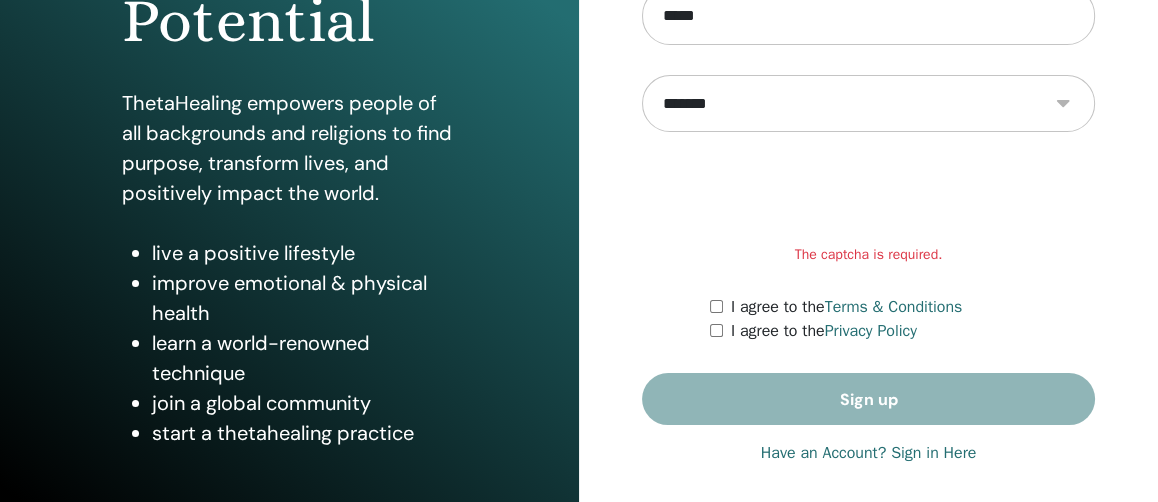 click on "I agree to the  Terms & Conditions" at bounding box center (902, 307) 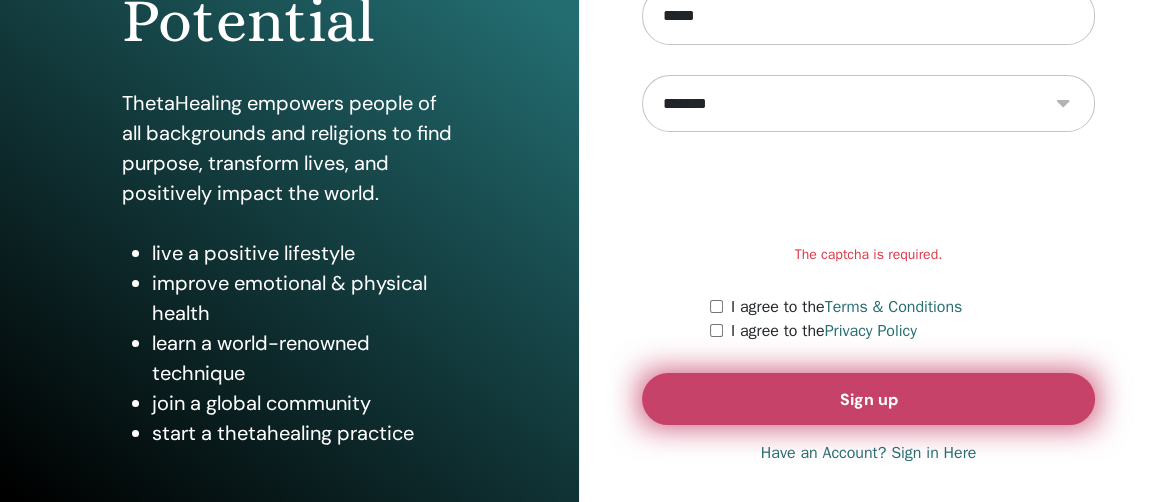 click on "Sign up" at bounding box center (868, 399) 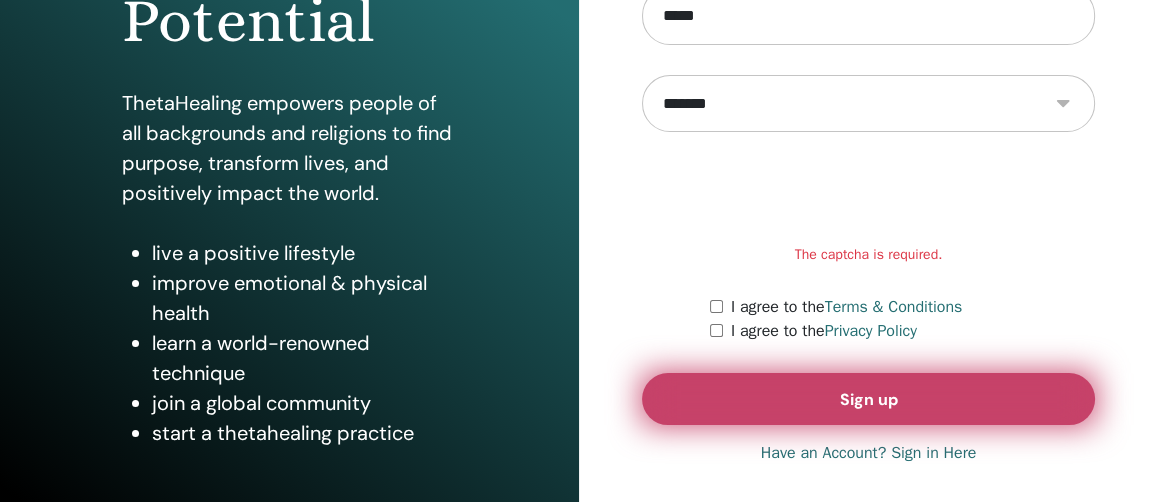 click on "Sign up" at bounding box center [868, 399] 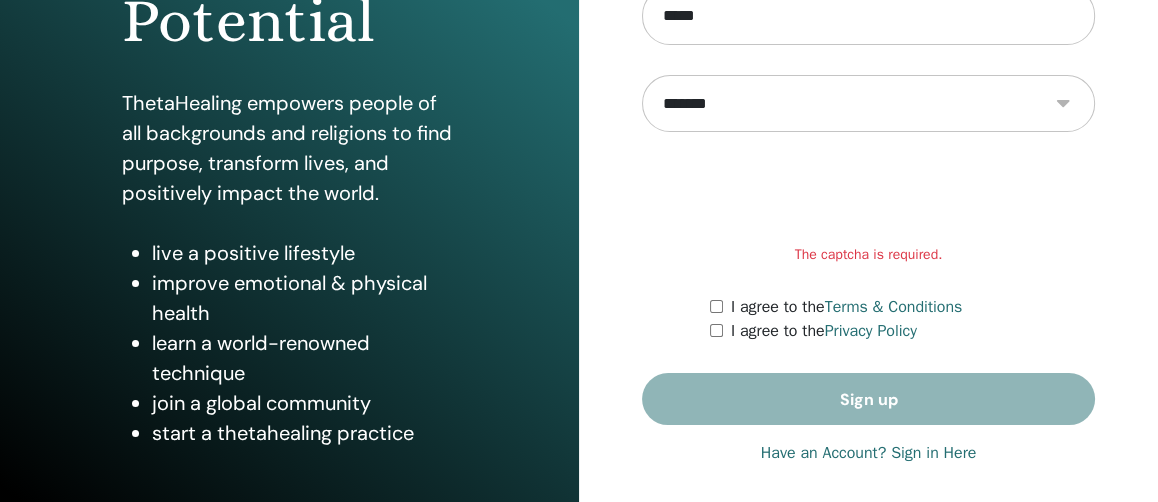 scroll, scrollTop: 456, scrollLeft: 0, axis: vertical 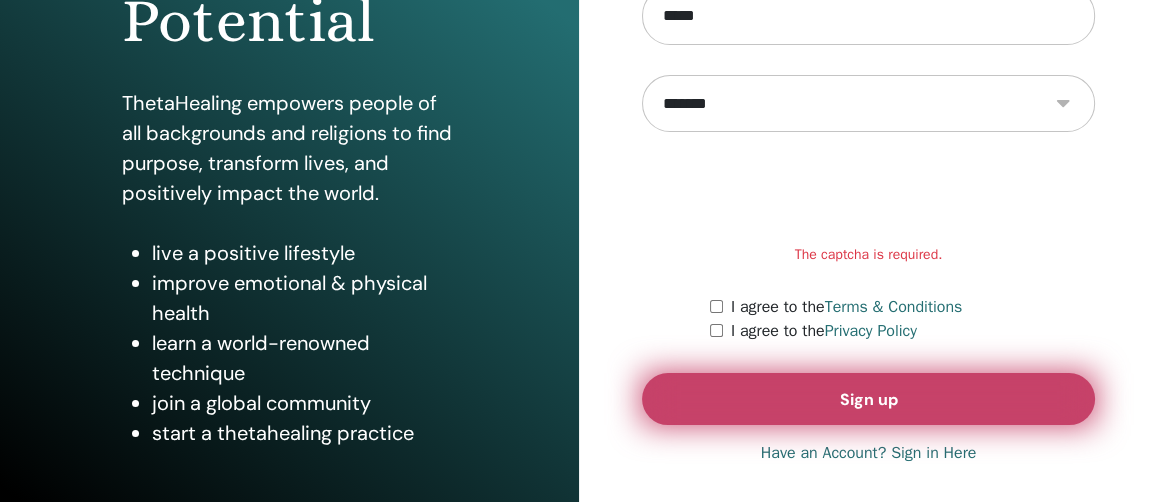 click on "Sign up" at bounding box center [868, 399] 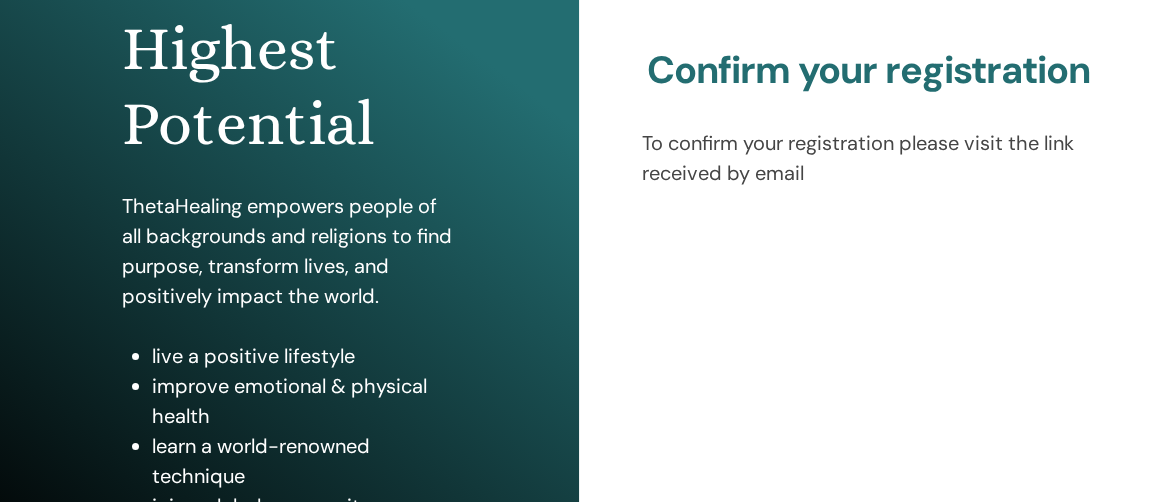 scroll, scrollTop: 354, scrollLeft: 0, axis: vertical 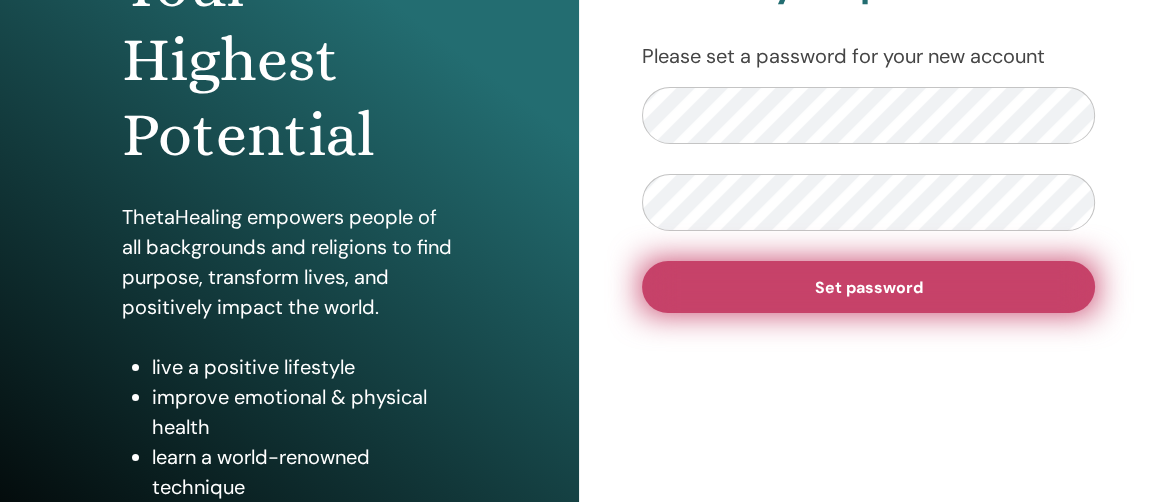 click on "Set password" at bounding box center [868, 287] 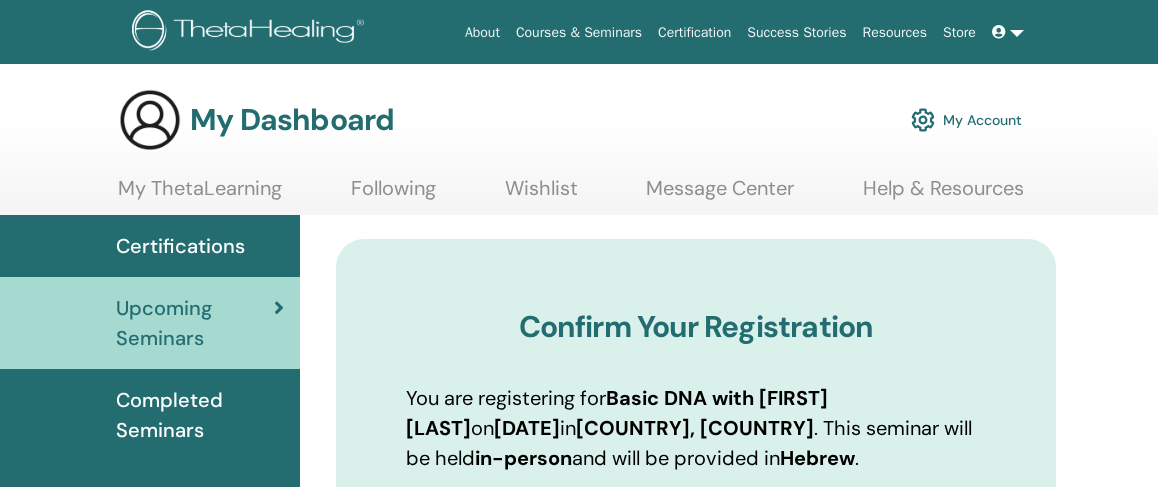 scroll, scrollTop: 0, scrollLeft: 0, axis: both 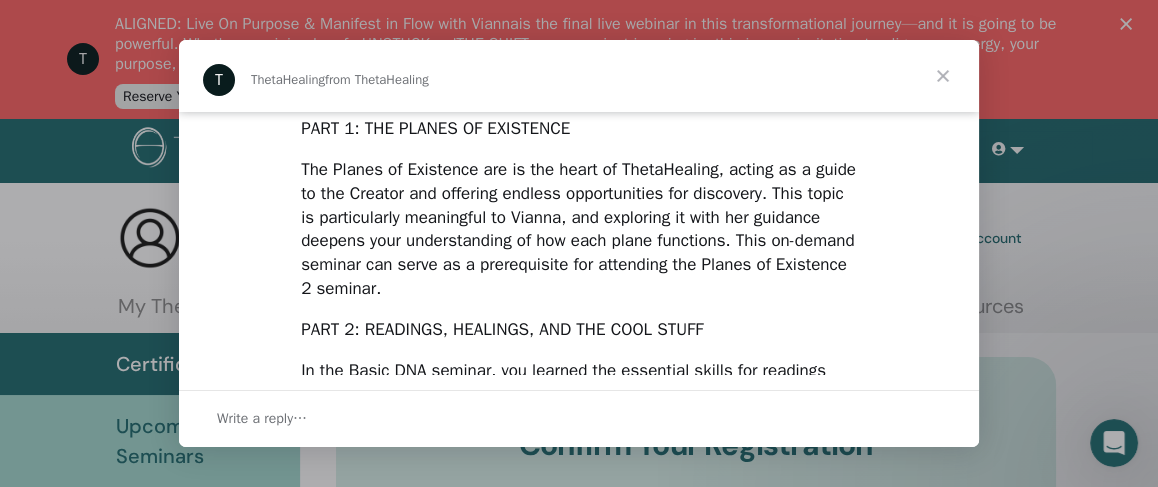 click at bounding box center (943, 76) 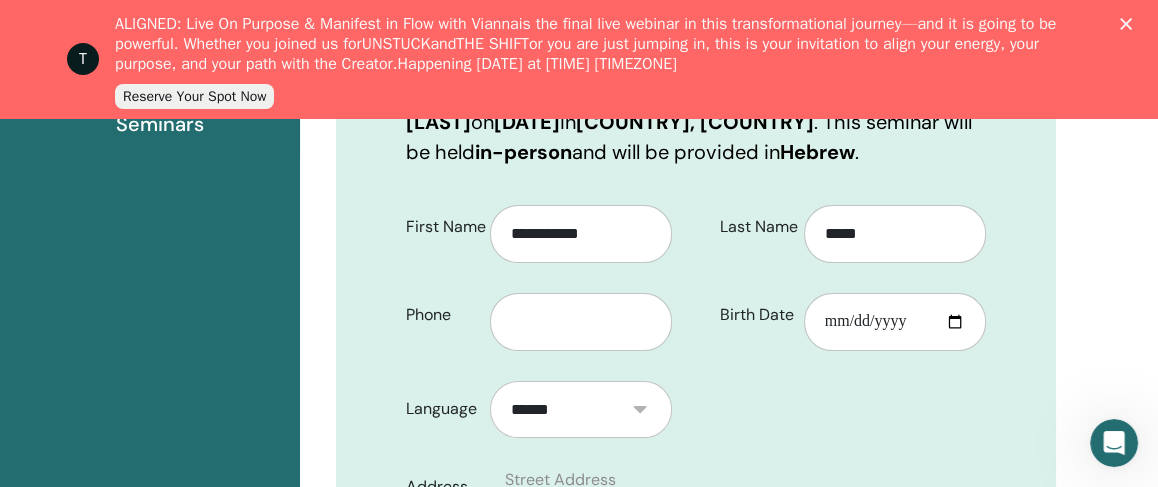 scroll, scrollTop: 468, scrollLeft: 0, axis: vertical 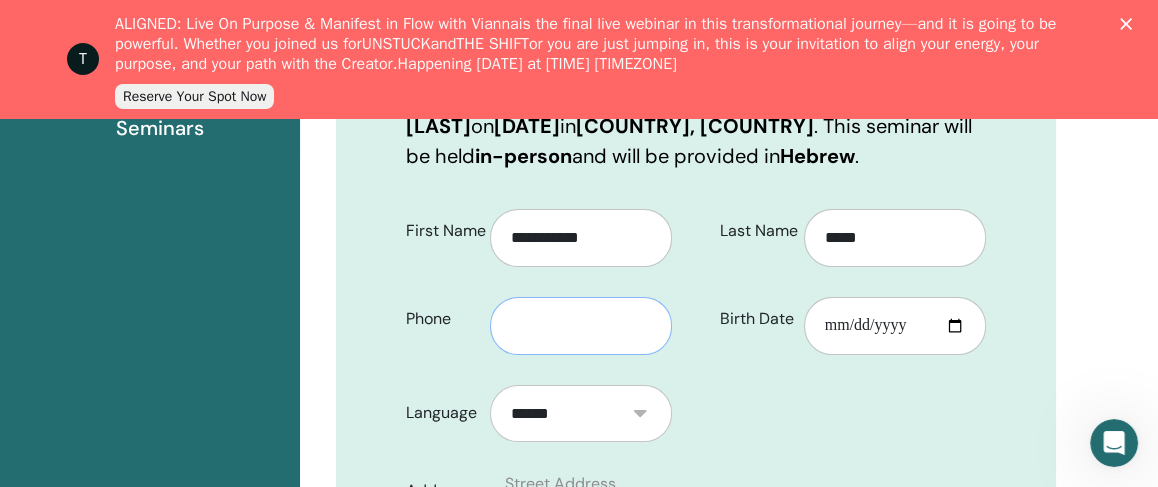 click at bounding box center [581, 326] 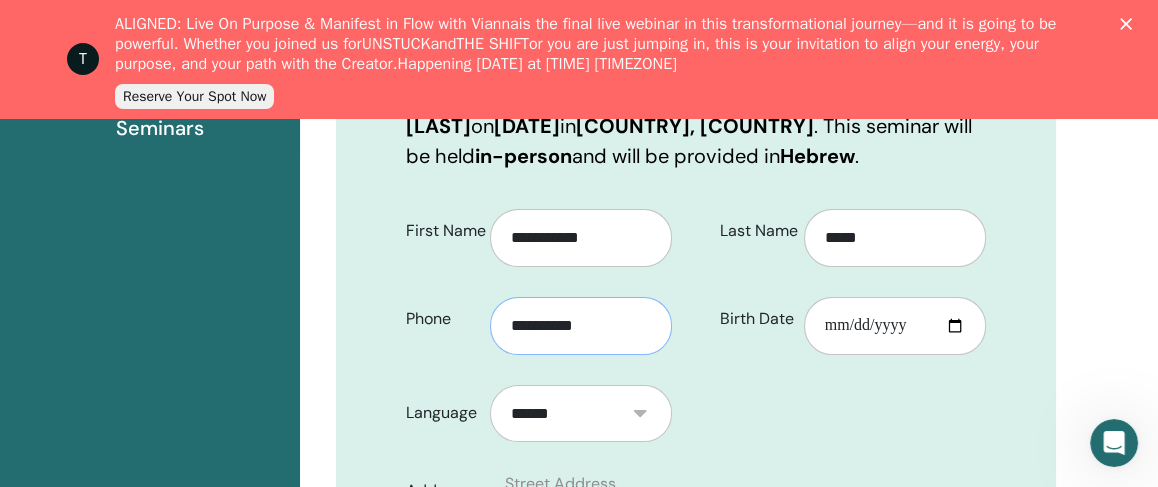 type on "**********" 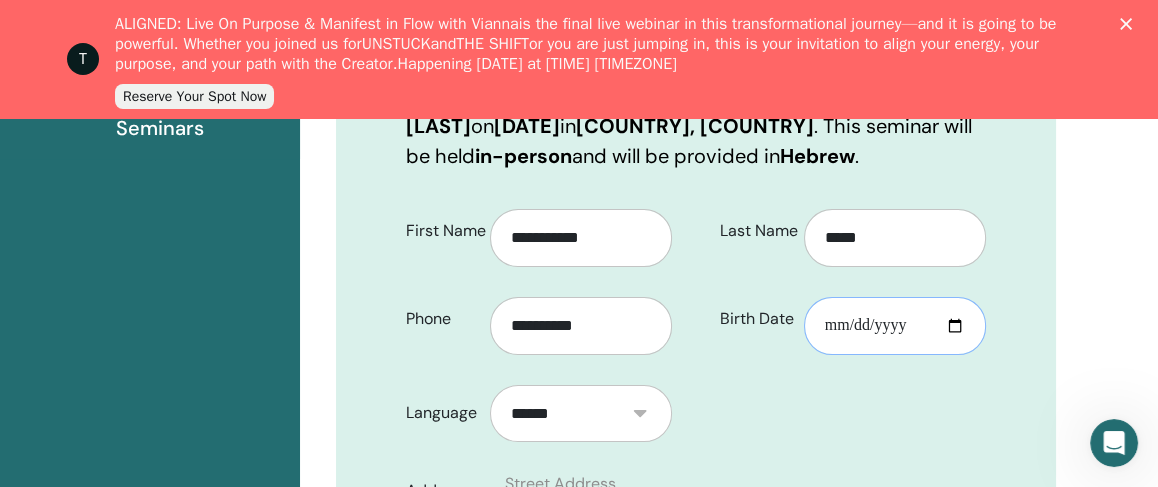 click on "Birth Date" at bounding box center (895, 326) 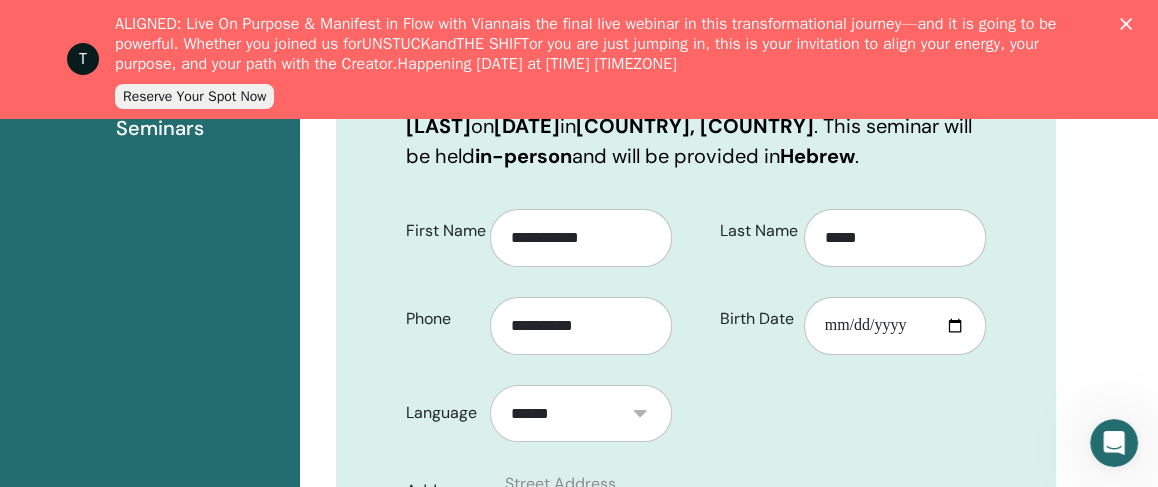 click on "**********" at bounding box center [696, 628] 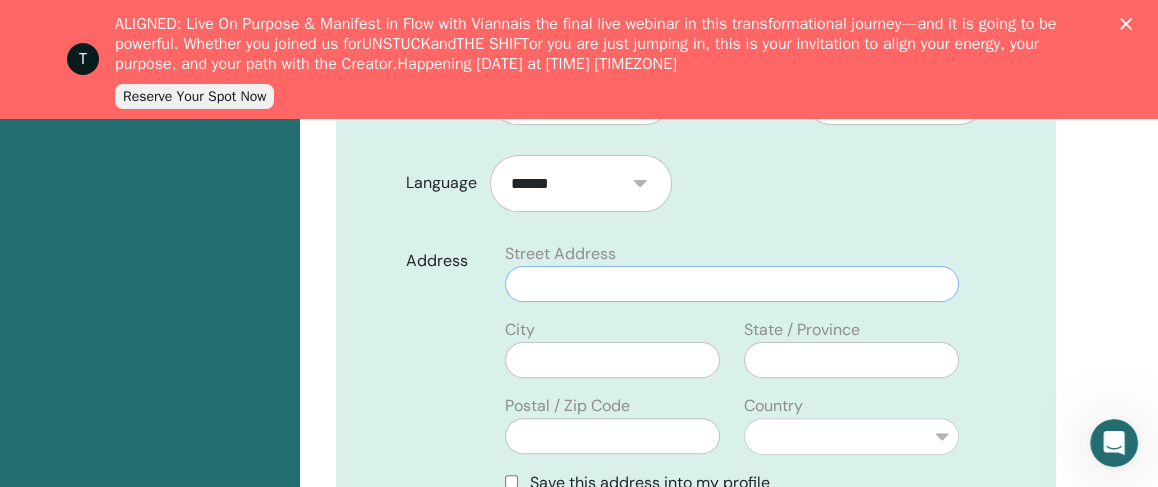 click at bounding box center (732, 284) 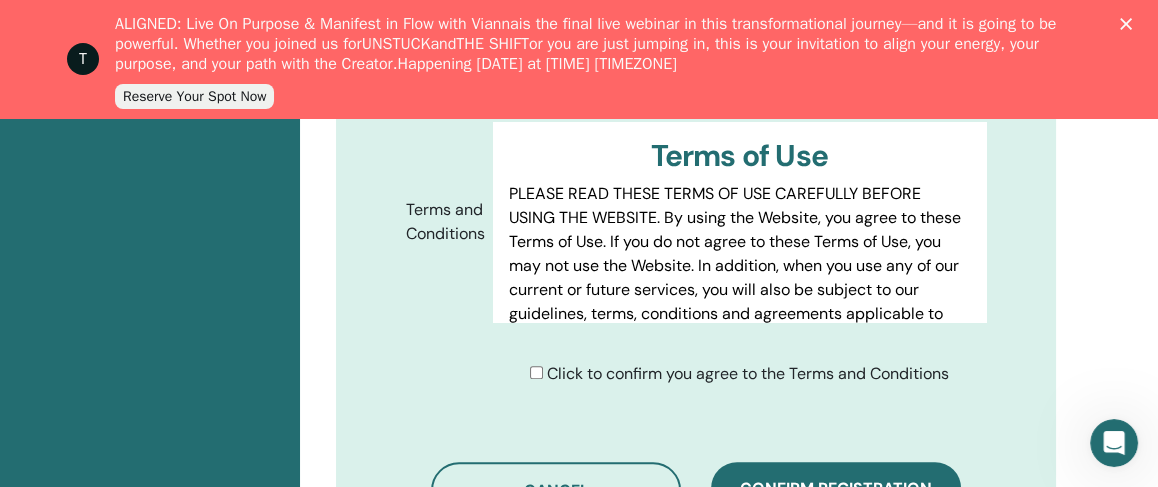 scroll, scrollTop: 1128, scrollLeft: 0, axis: vertical 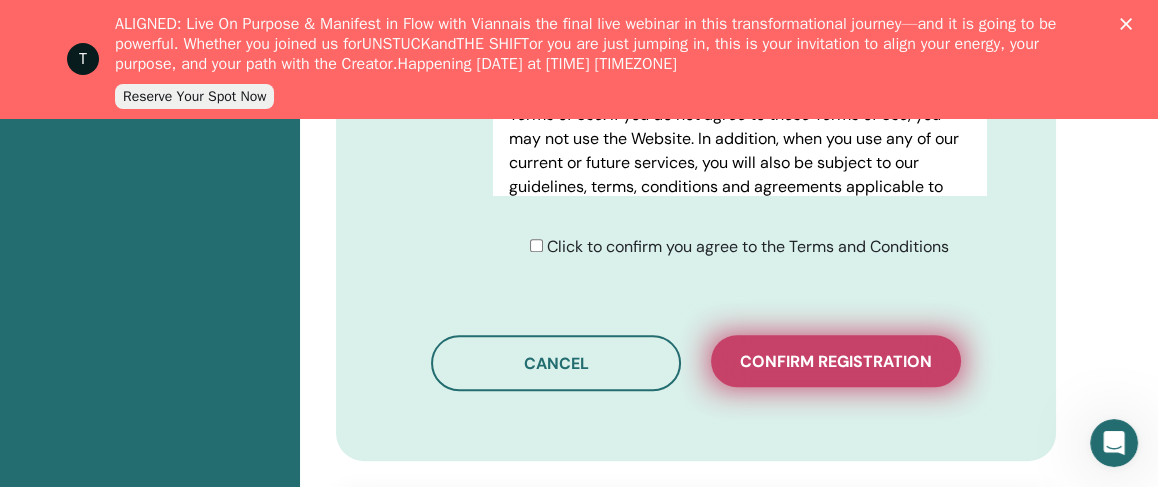 click on "Confirm registration" at bounding box center [836, 361] 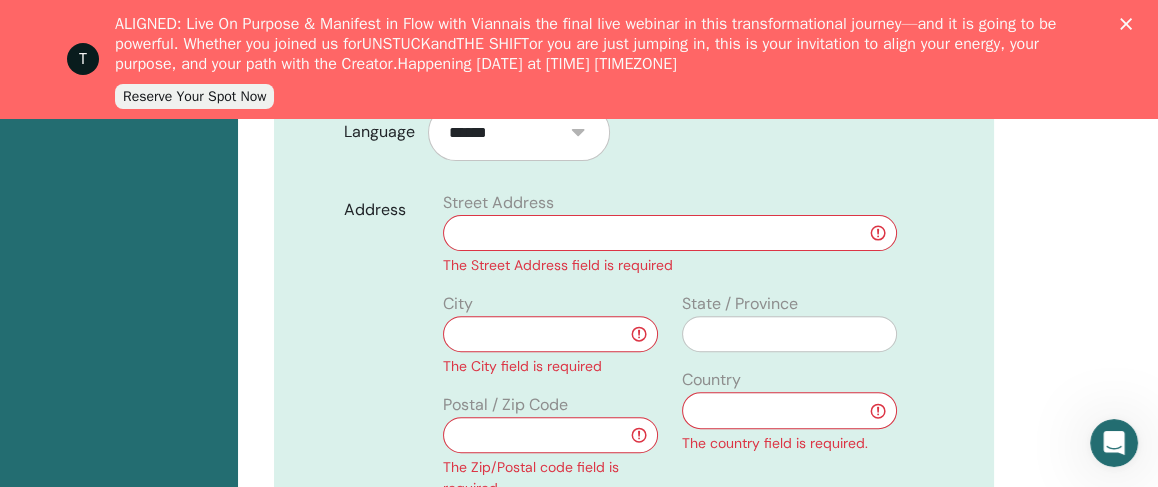scroll, scrollTop: 741, scrollLeft: 62, axis: both 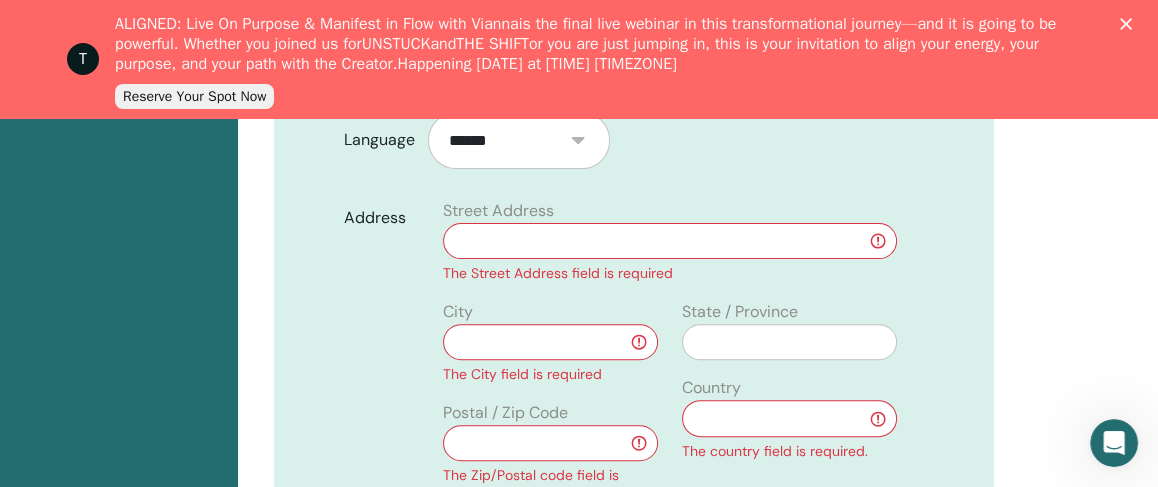click at bounding box center (670, 241) 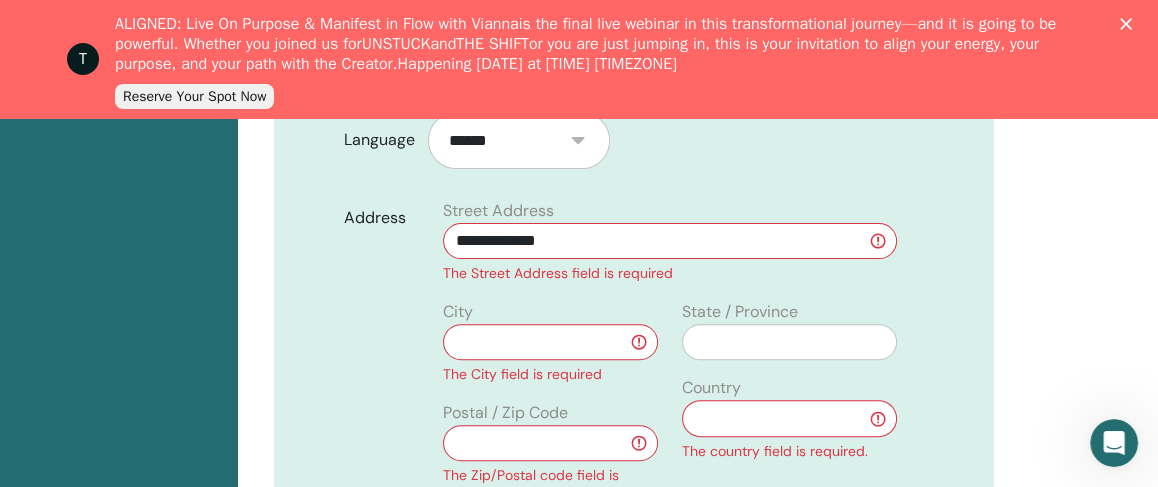 type on "**********" 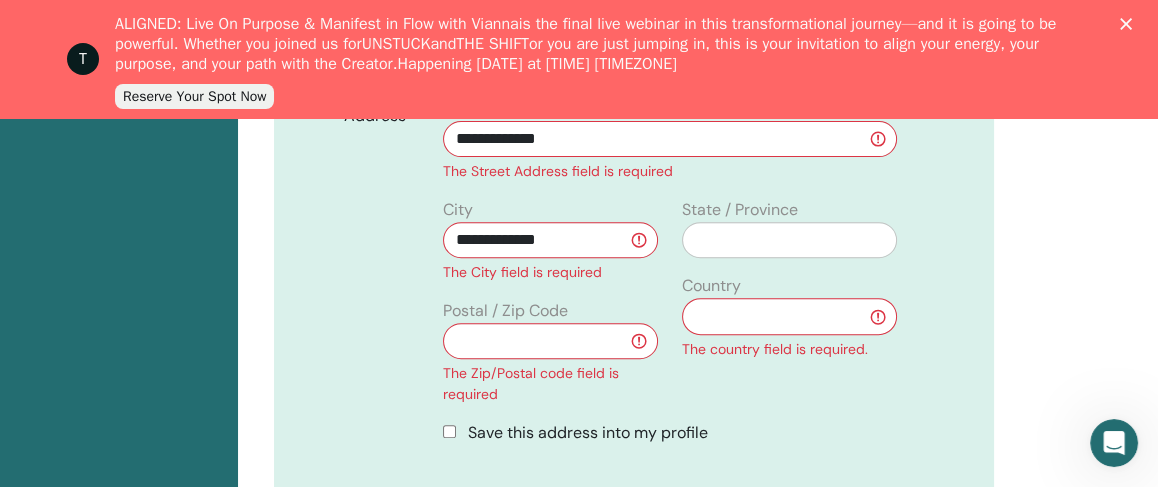 scroll, scrollTop: 845, scrollLeft: 62, axis: both 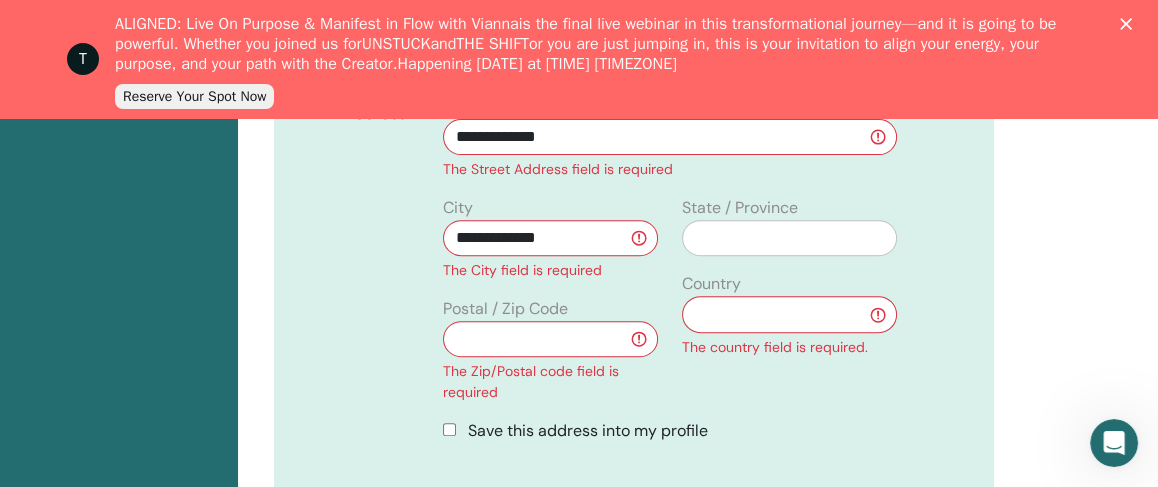 type on "**********" 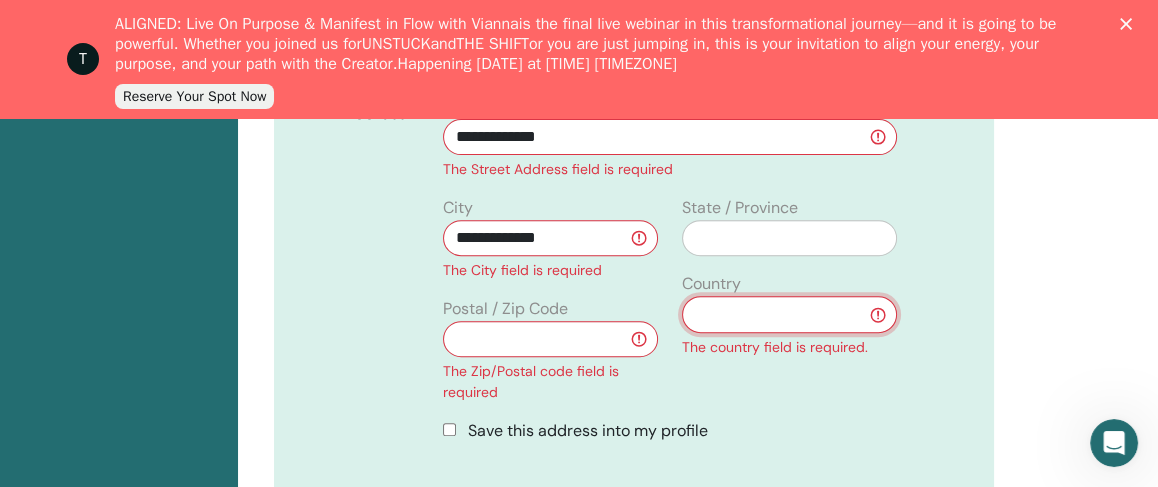 click on "**********" at bounding box center [789, 314] 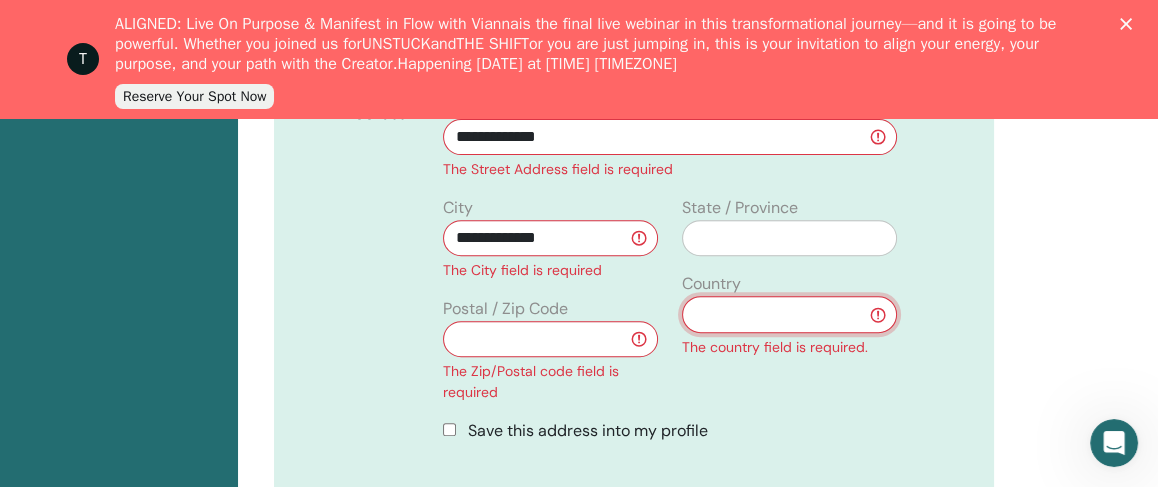 select on "**" 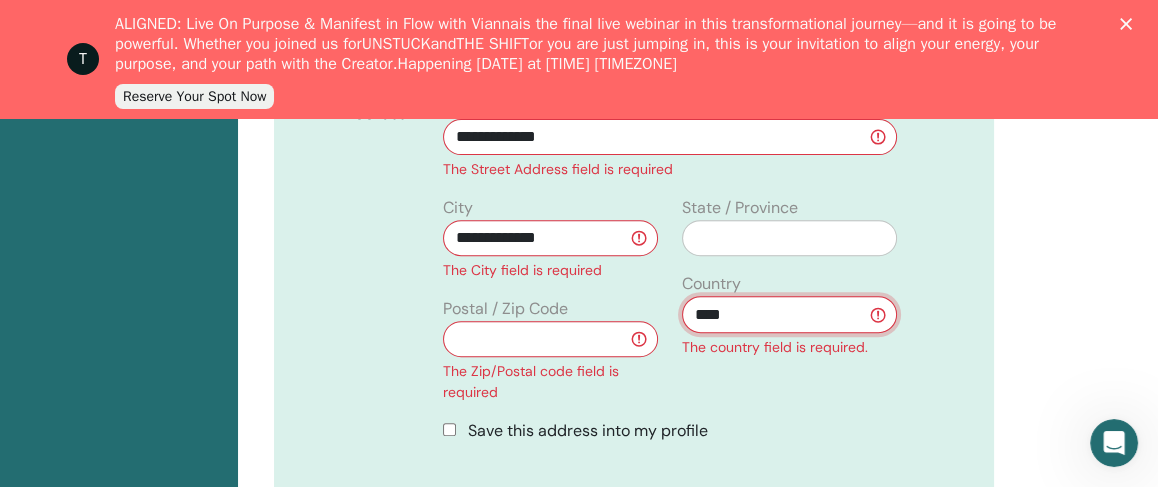 click on "**********" at bounding box center [789, 314] 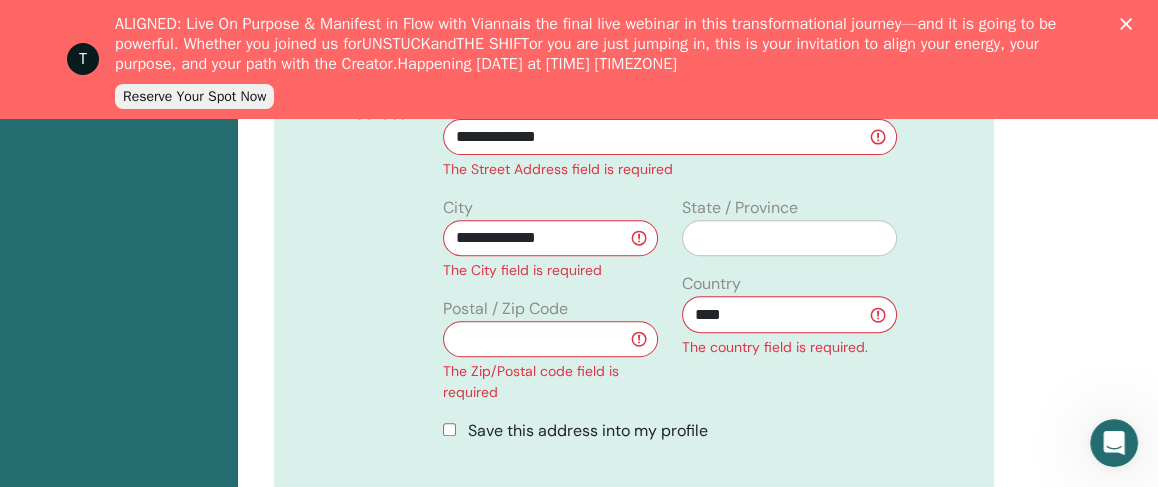 click at bounding box center [550, 339] 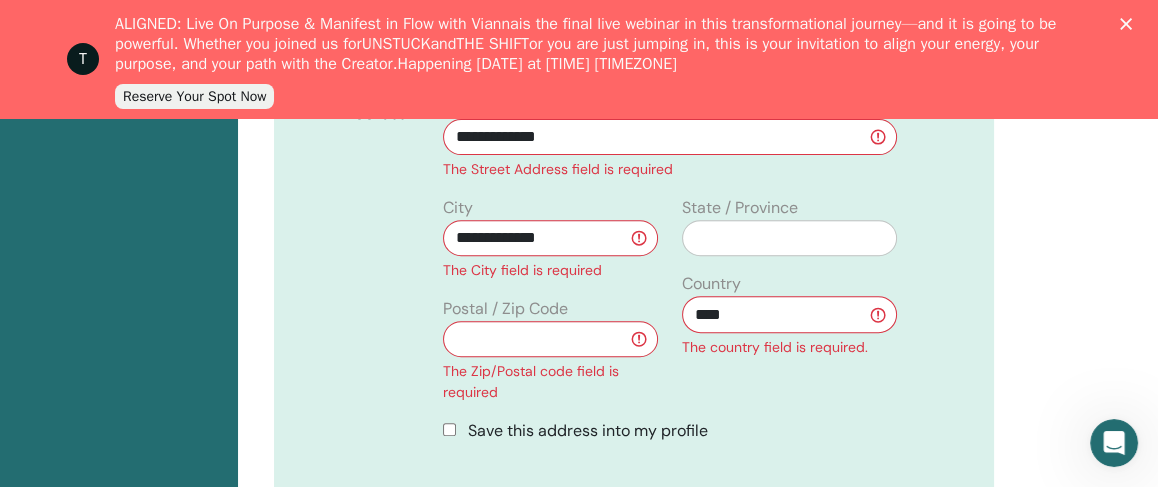click on "**********" at bounding box center [789, 307] 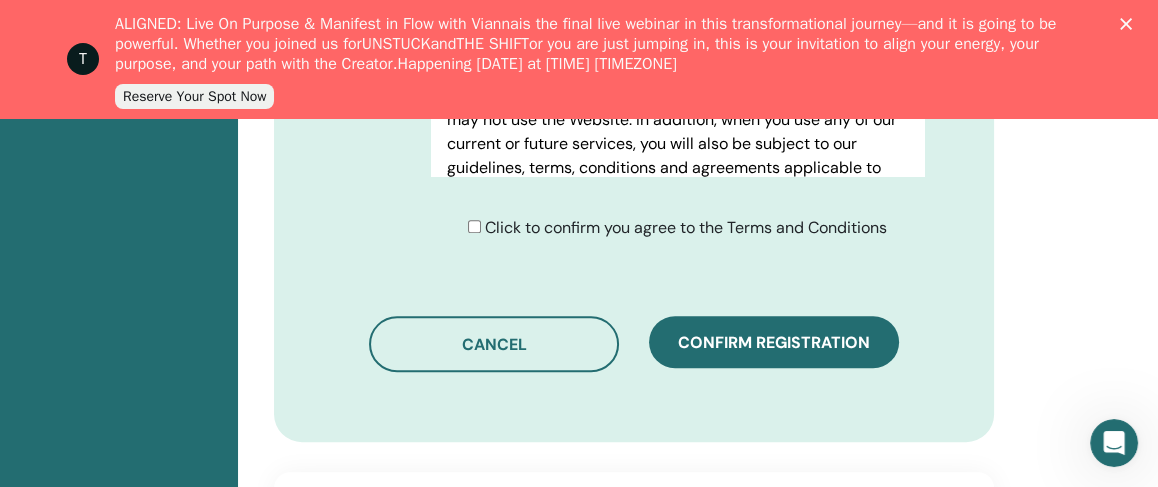 scroll, scrollTop: 1374, scrollLeft: 62, axis: both 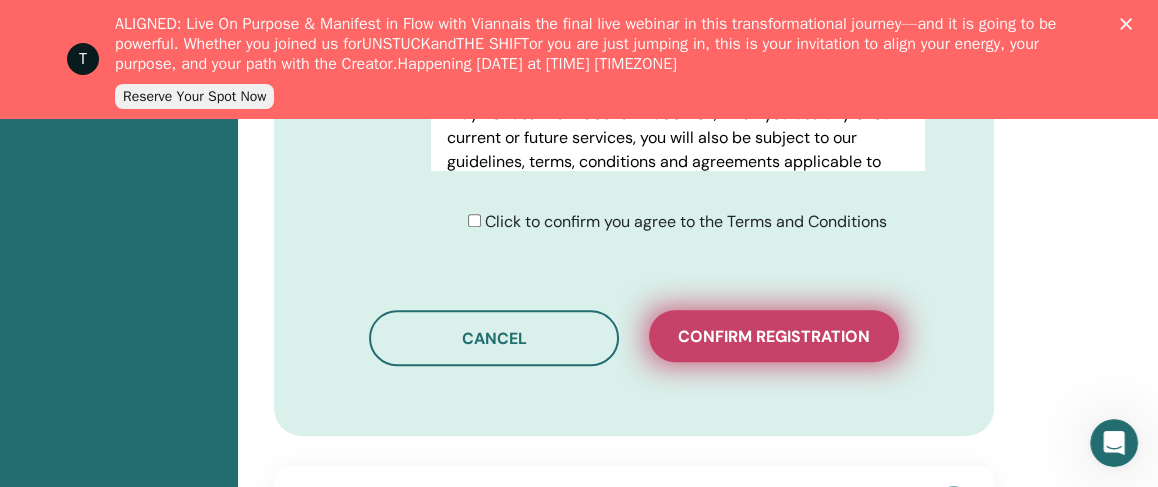 type on "******" 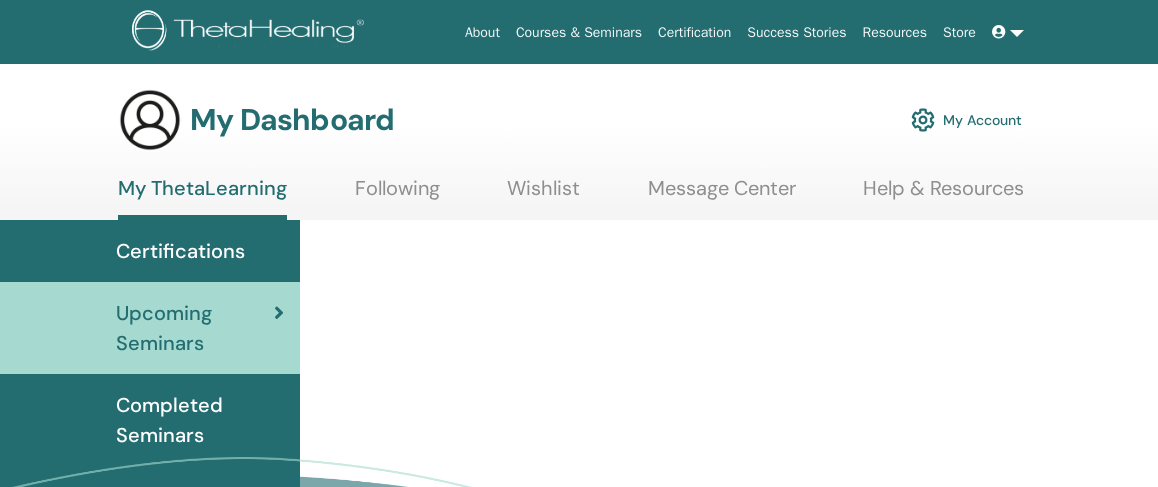scroll, scrollTop: 0, scrollLeft: 0, axis: both 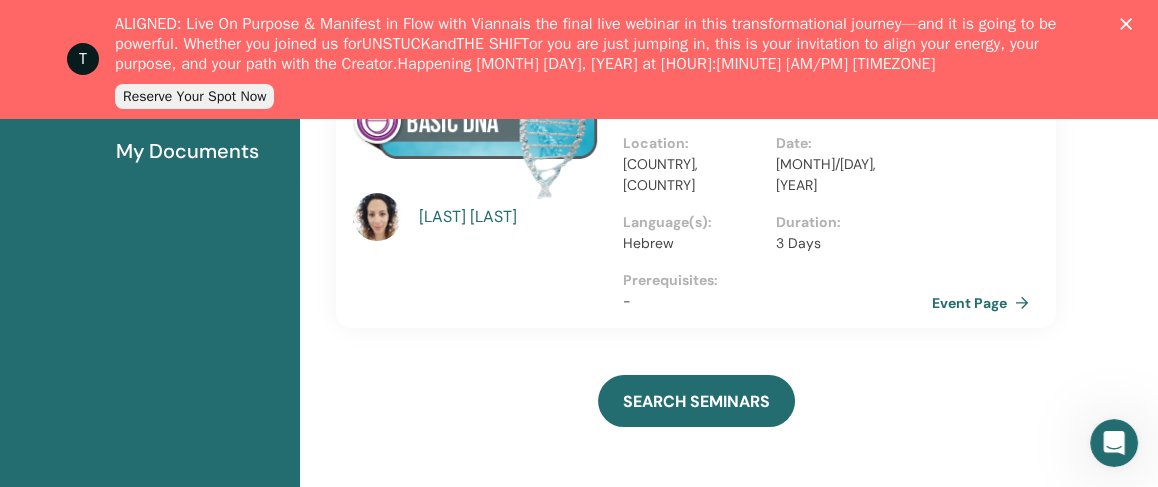 click on "Event Page" at bounding box center (984, 303) 